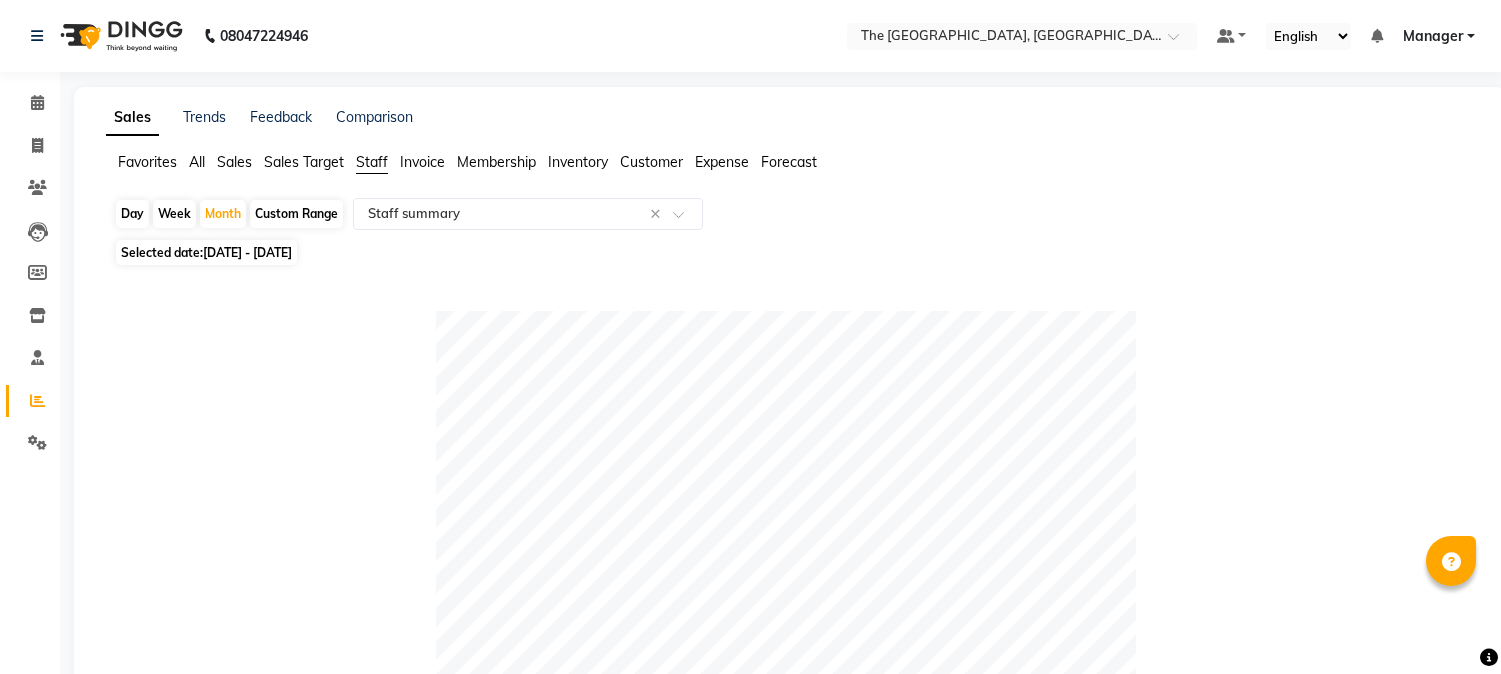select on "full_report" 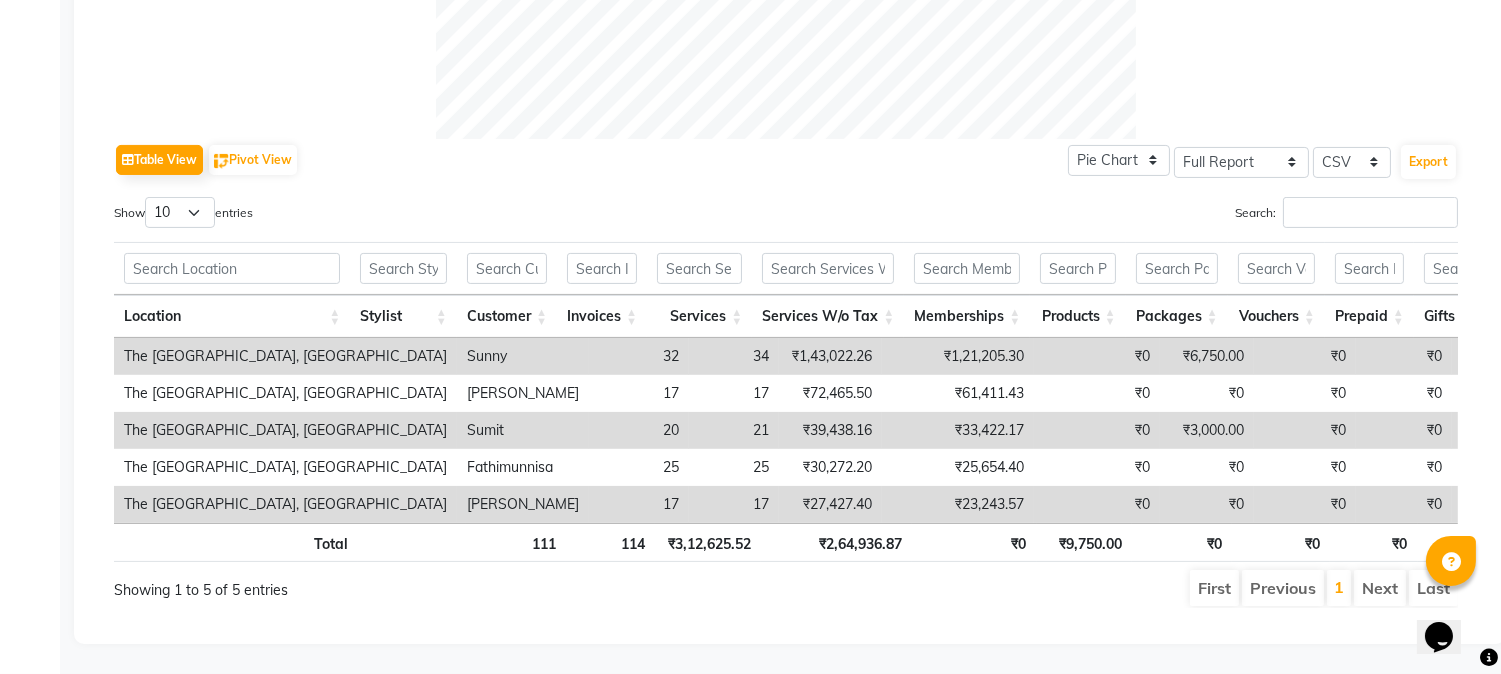 scroll, scrollTop: 0, scrollLeft: 0, axis: both 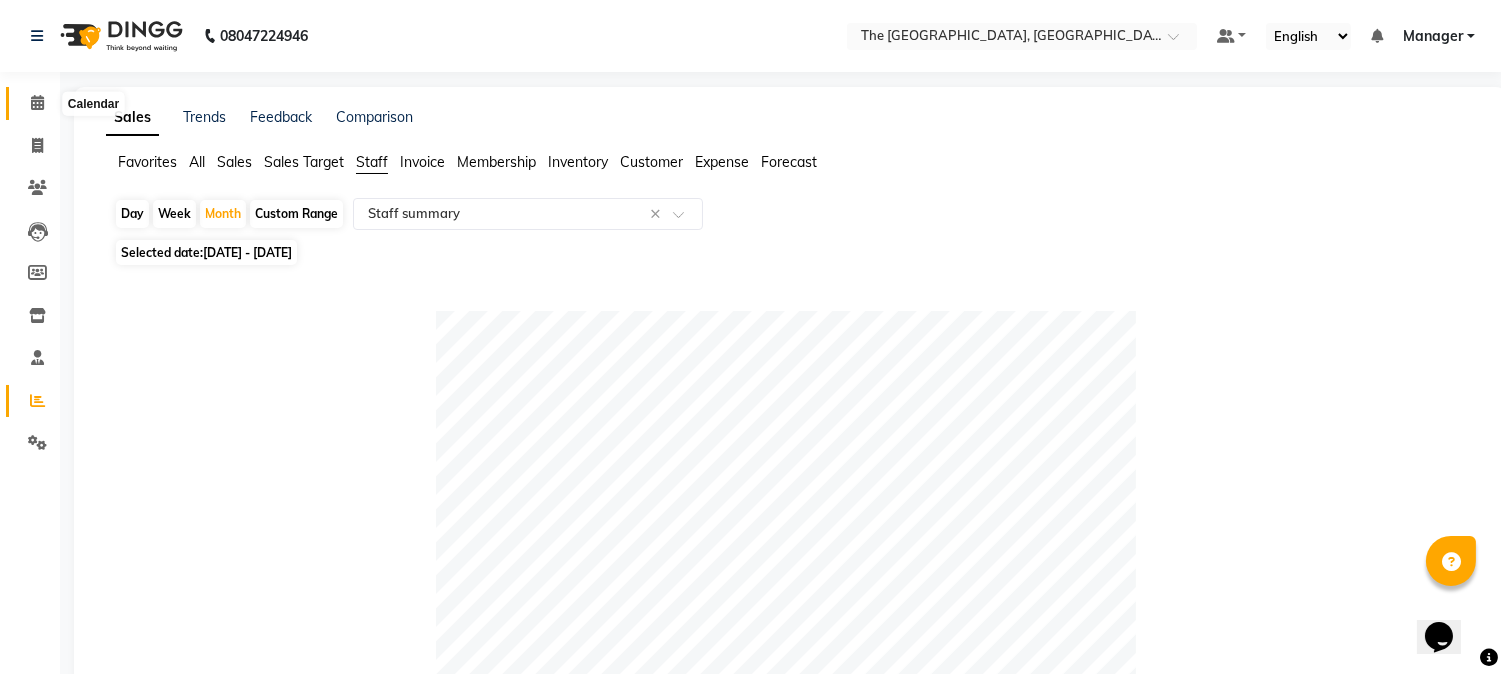 click 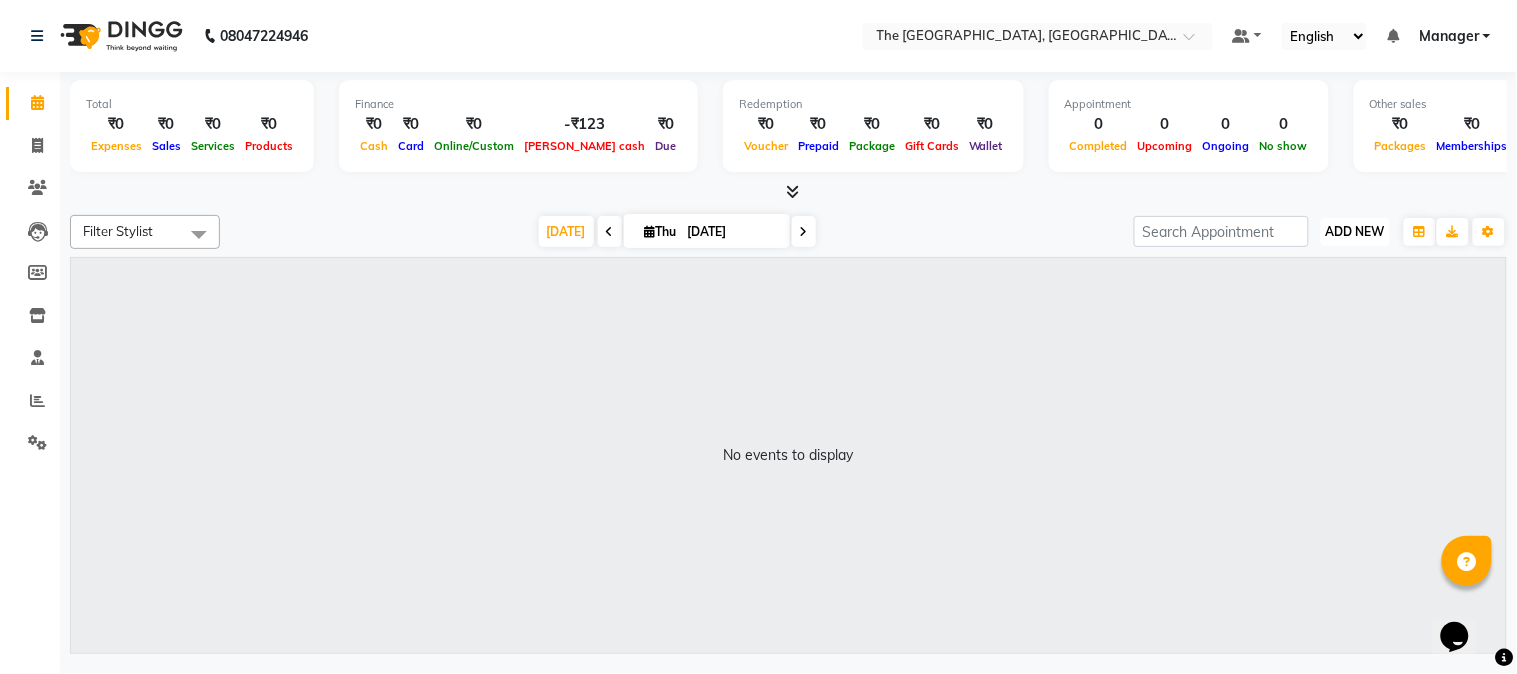 click on "ADD NEW" at bounding box center [1355, 231] 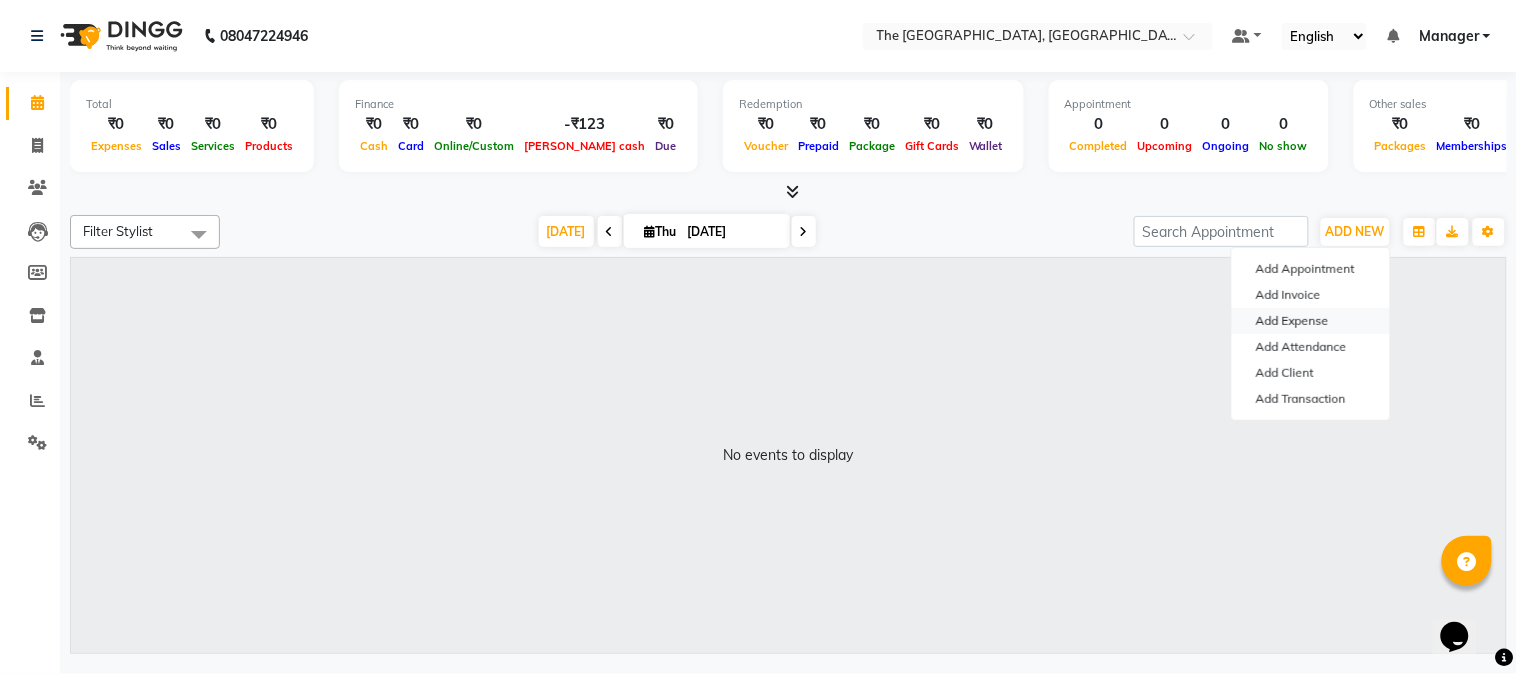 click on "Add Expense" at bounding box center (1311, 321) 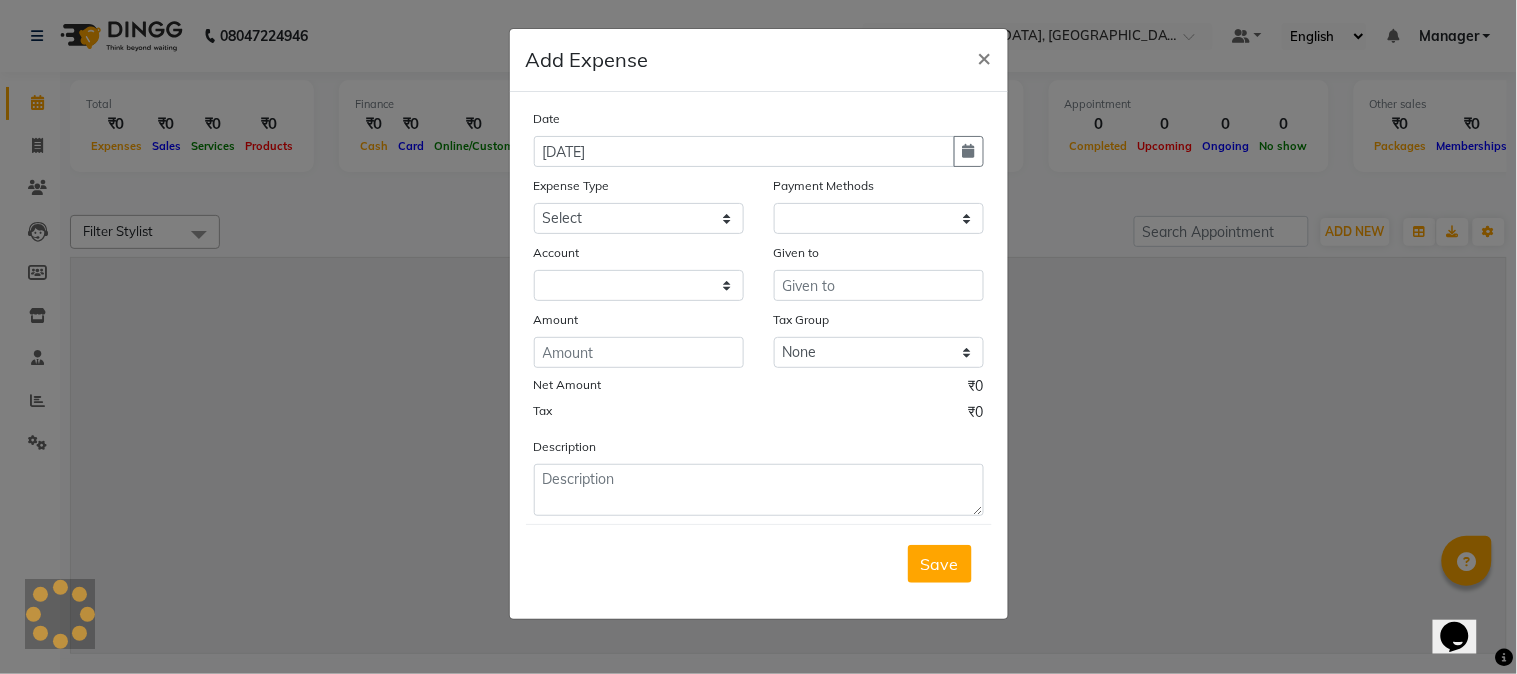 select on "1" 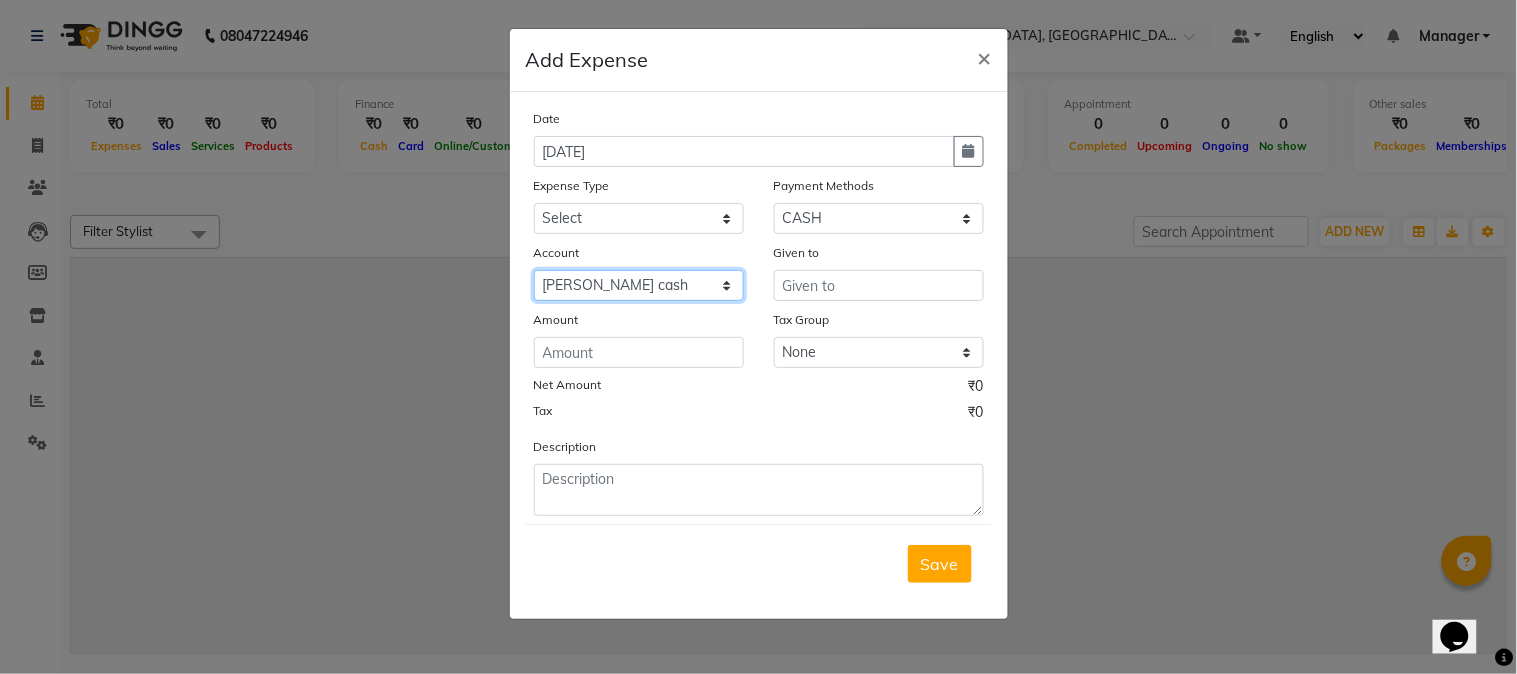 click on "Select [PERSON_NAME] cash Default account MONTHLY EXPENSES" 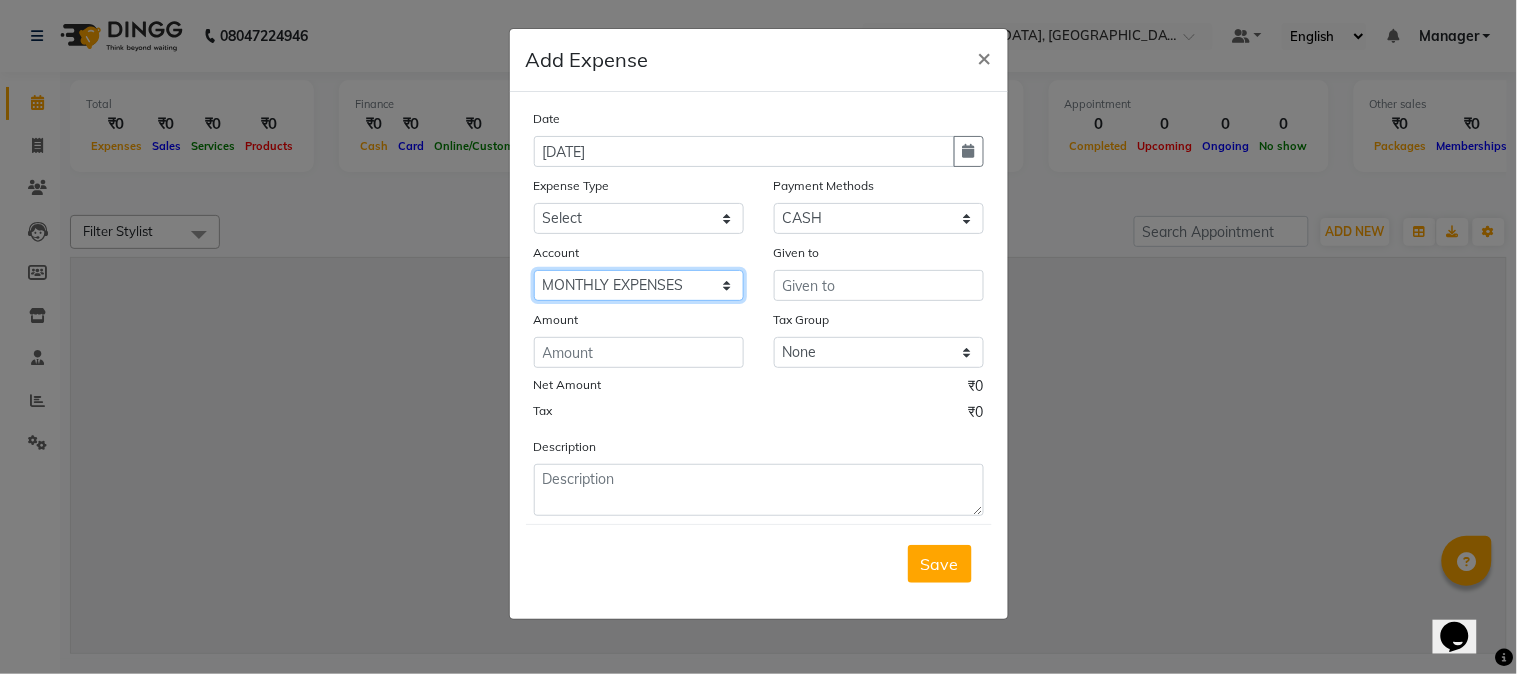 click on "Select [PERSON_NAME] cash Default account MONTHLY EXPENSES" 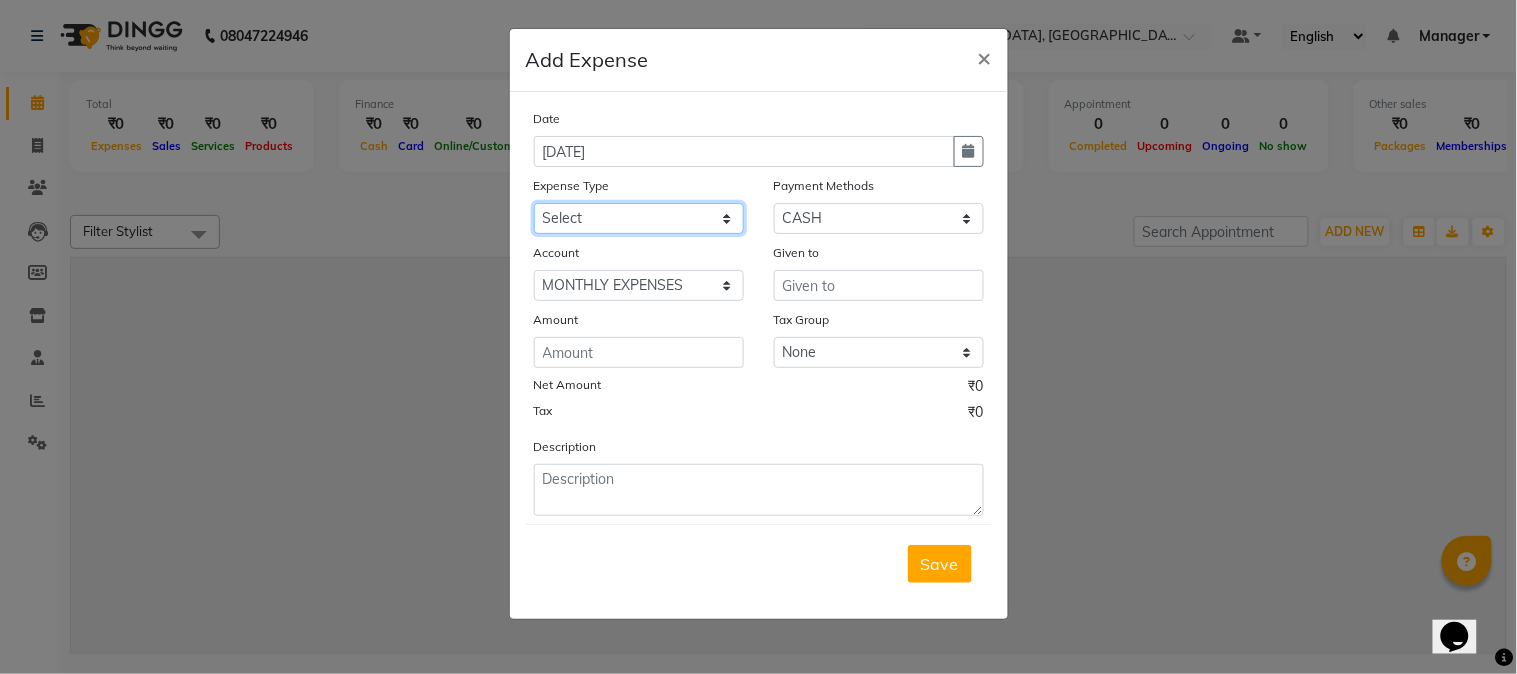 click on "Select AC SERVICE Beauty Center BLINKIT BPMP Building Rent Cash setteled to [PERSON_NAME] anti Cash Setteled to [PERSON_NAME] Settled to [PERSON_NAME] settled to [PERSON_NAME] uncle Client Refund clinical covers courier DEPOSIT drink prime Electricity and water Bill FOIL PAPER FOR CLIENT Furniture and Fixtures GARBAGE GARBAGE MAN GENERATOR FUEL CHARGES GLOBLANC incentive [PERSON_NAME] upi [PERSON_NAME] upi KNK Distributors Laundry Madhu medicals MAHADEV MEDICALS [PERSON_NAME] PRINTERS Marketing Expenses Google Marketing expenses Meta Medigetz MILK MONTHLY BILL Pantry Expenses [PERSON_NAME] Surge Naveen Surgical PHONE PAY PLUMPER PMU products pooja expense POOJA ITEMS [PERSON_NAME] PRILOX Printing and Designing Charges Printing and Stationary Purchase of Products RECHARGE RENT Repair and Maintenance Salaries Salon and Clinic Cash Purchases SECURITY SERVICE CHARGES [PERSON_NAME] Glamour Stores Staff welfare telephone and Internet Bill [DEMOGRAPHIC_DATA] TRAVELLING EXPENSES WATER RECHARGE ZEPTO" 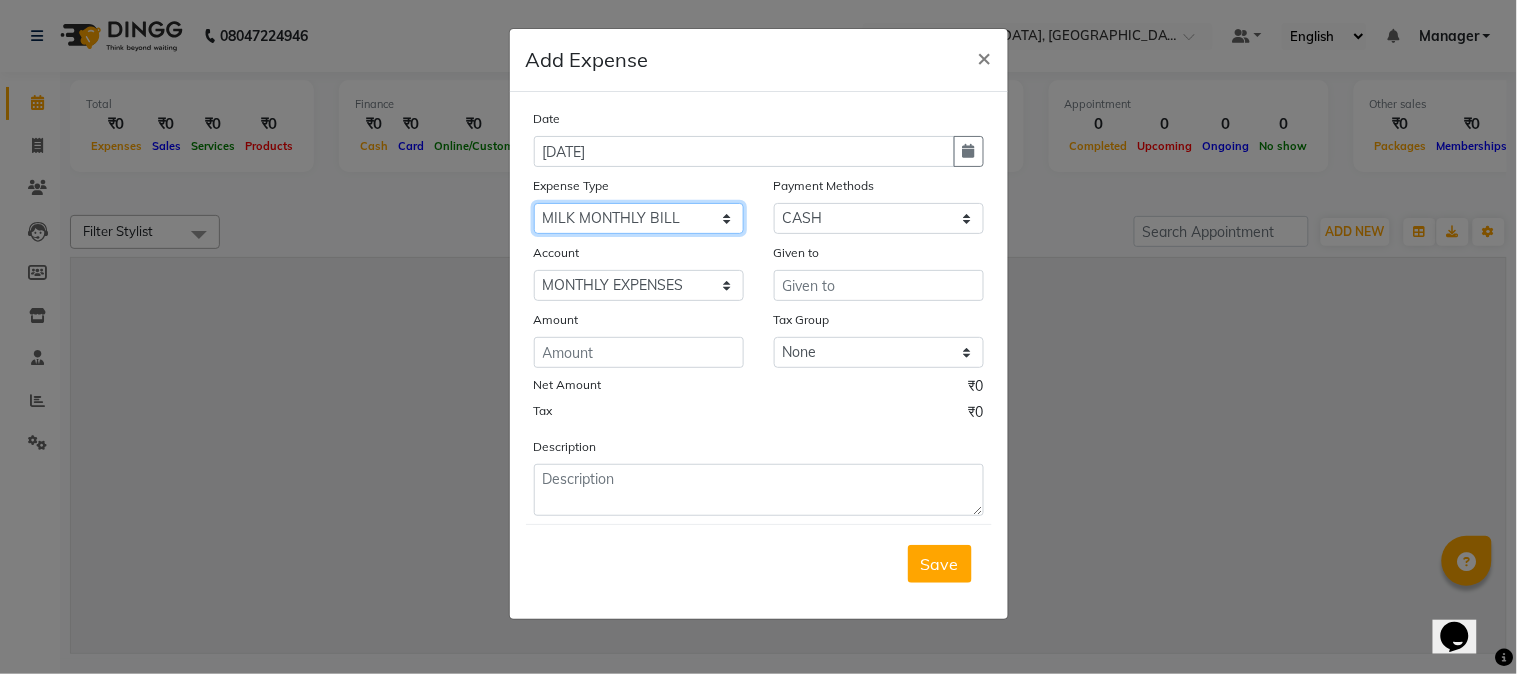 click on "Select AC SERVICE Beauty Center BLINKIT BPMP Building Rent Cash setteled to [PERSON_NAME] anti Cash Setteled to [PERSON_NAME] Settled to [PERSON_NAME] settled to [PERSON_NAME] uncle Client Refund clinical covers courier DEPOSIT drink prime Electricity and water Bill FOIL PAPER FOR CLIENT Furniture and Fixtures GARBAGE GARBAGE MAN GENERATOR FUEL CHARGES GLOBLANC incentive [PERSON_NAME] upi [PERSON_NAME] upi KNK Distributors Laundry Madhu medicals MAHADEV MEDICALS [PERSON_NAME] PRINTERS Marketing Expenses Google Marketing expenses Meta Medigetz MILK MONTHLY BILL Pantry Expenses [PERSON_NAME] Surge Naveen Surgical PHONE PAY PLUMPER PMU products pooja expense POOJA ITEMS [PERSON_NAME] PRILOX Printing and Designing Charges Printing and Stationary Purchase of Products RECHARGE RENT Repair and Maintenance Salaries Salon and Clinic Cash Purchases SECURITY SERVICE CHARGES [PERSON_NAME] Glamour Stores Staff welfare telephone and Internet Bill [DEMOGRAPHIC_DATA] TRAVELLING EXPENSES WATER RECHARGE ZEPTO" 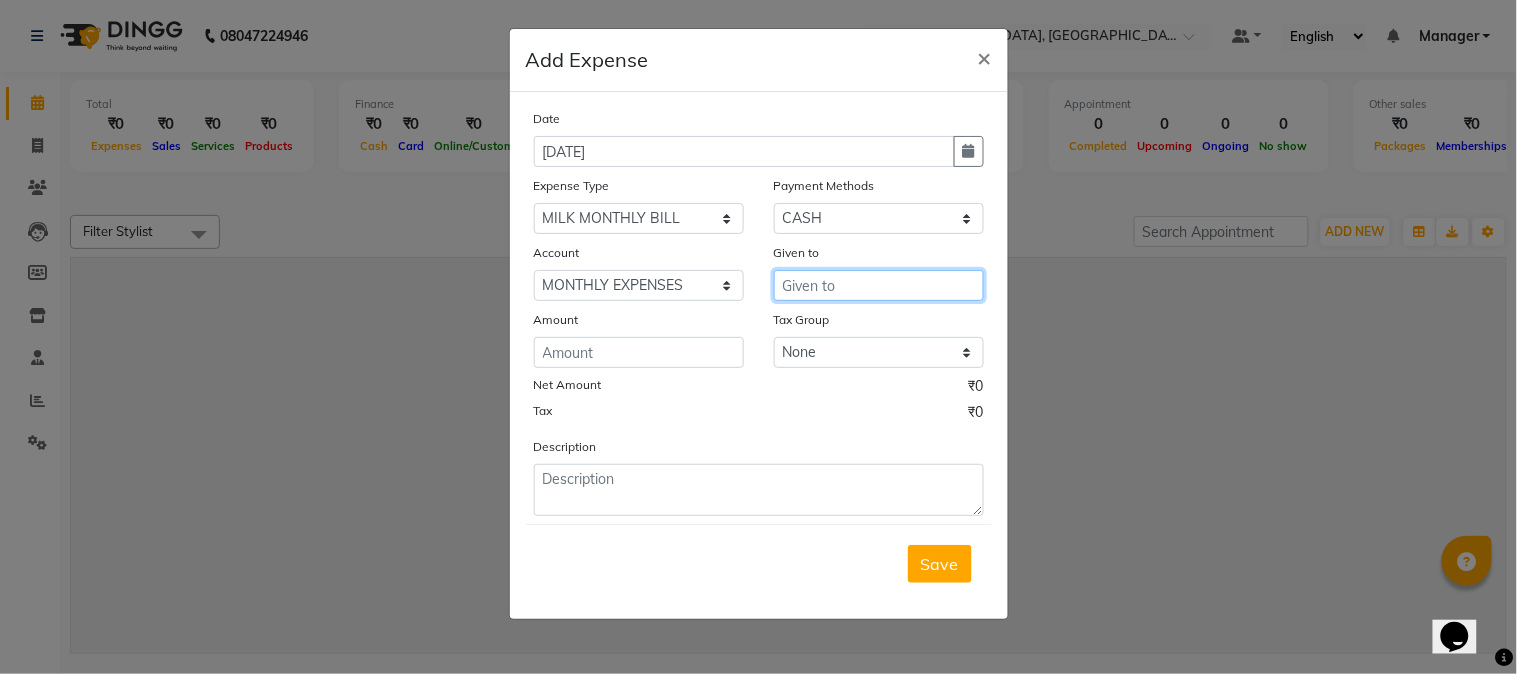 click at bounding box center [879, 285] 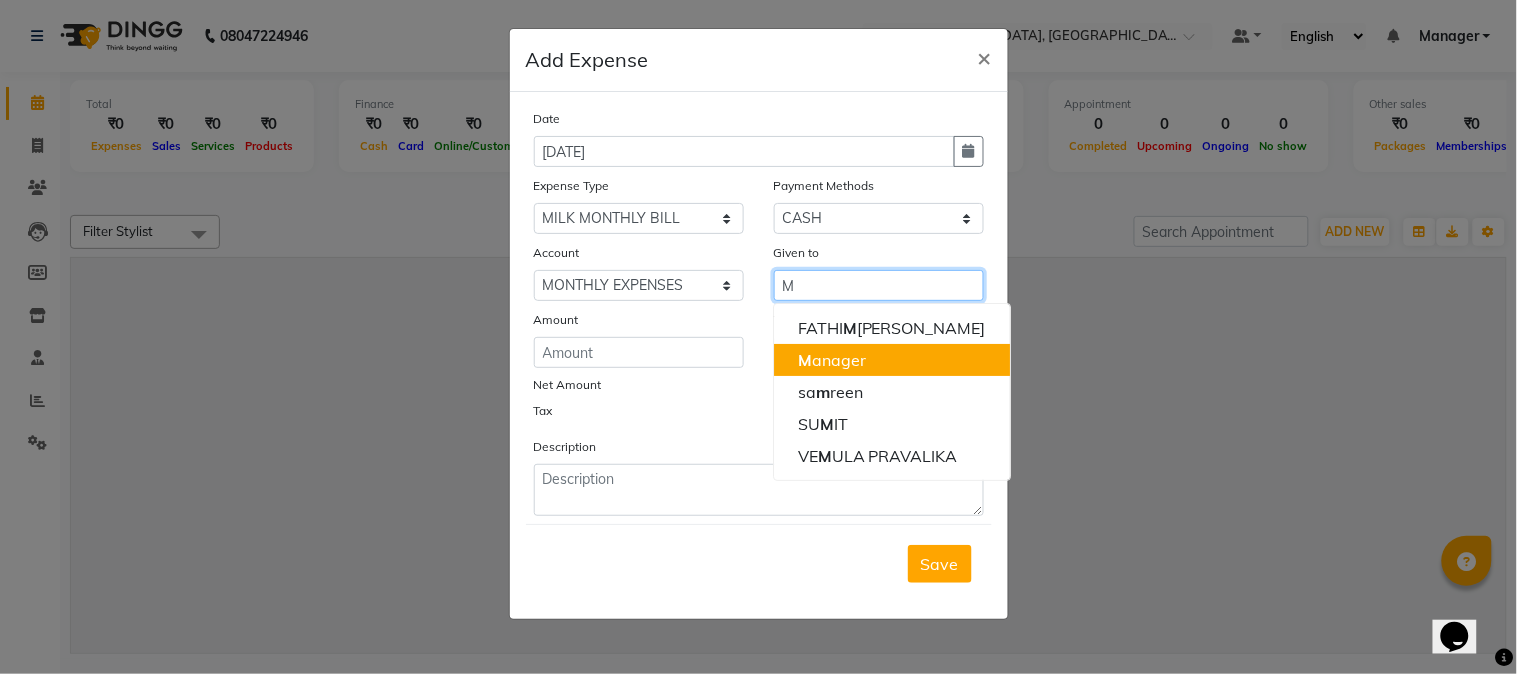 click on "M" 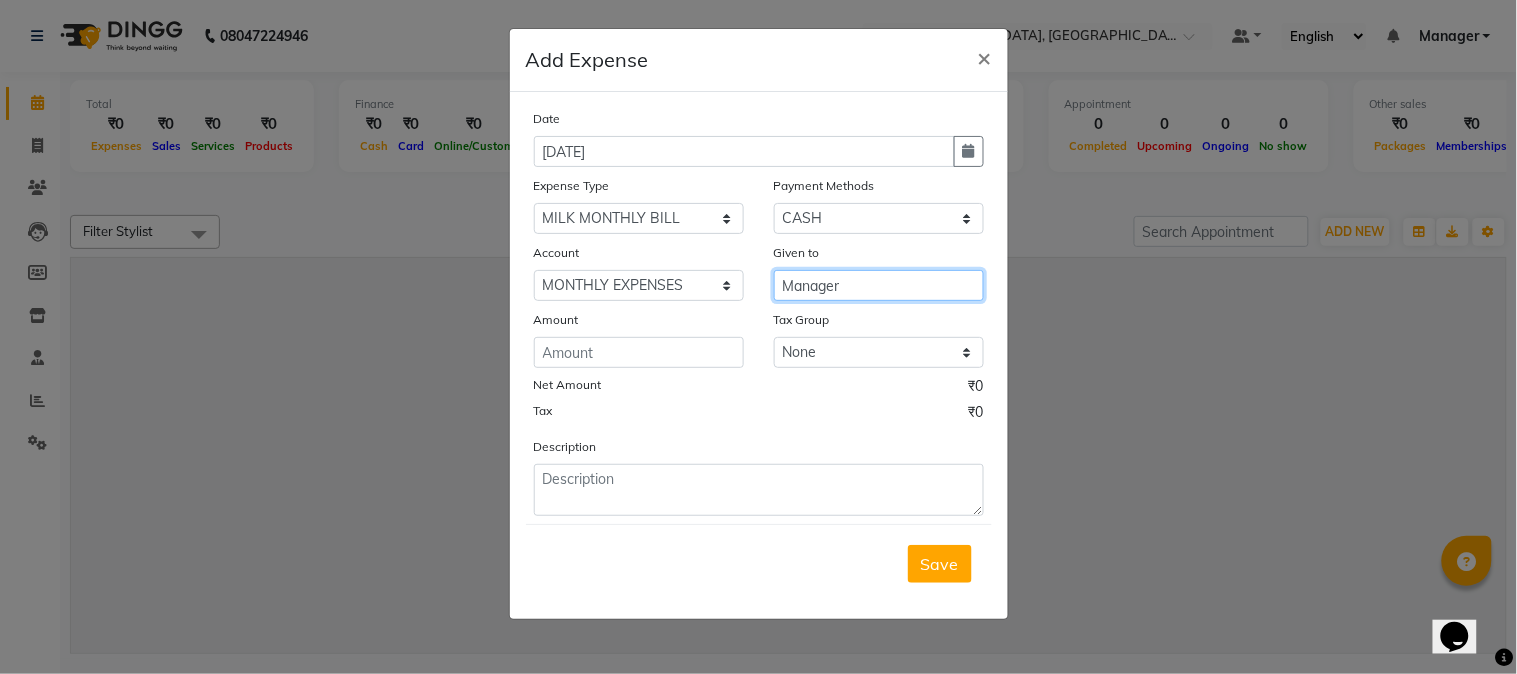 type on "Manager" 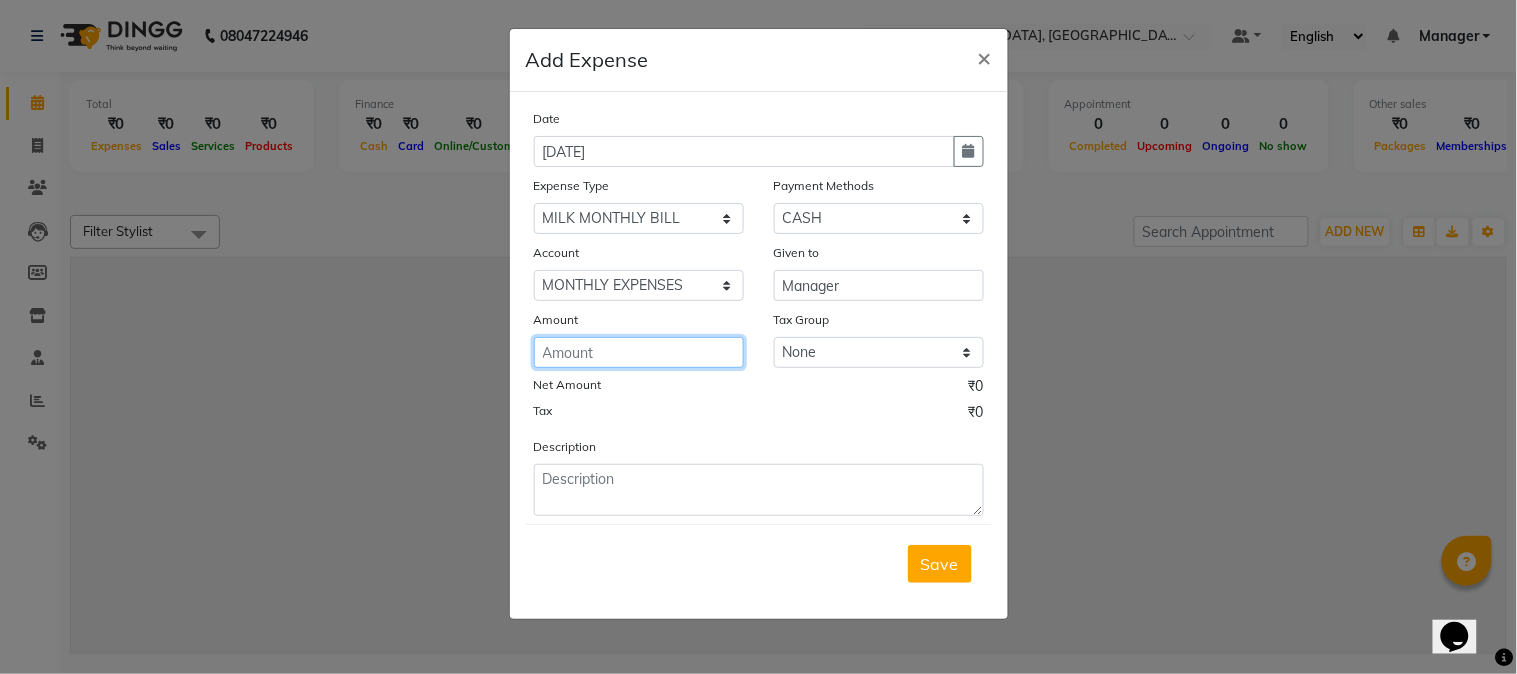 click 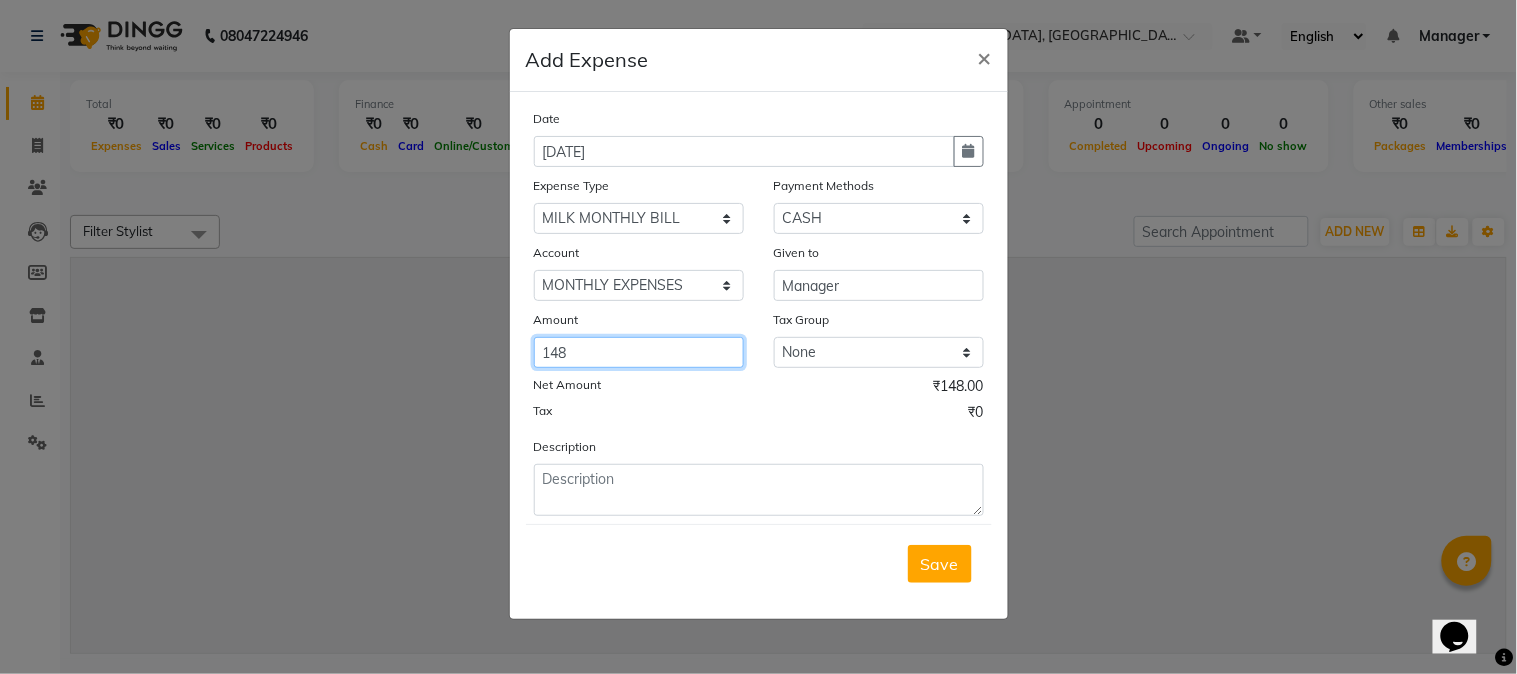 type on "148" 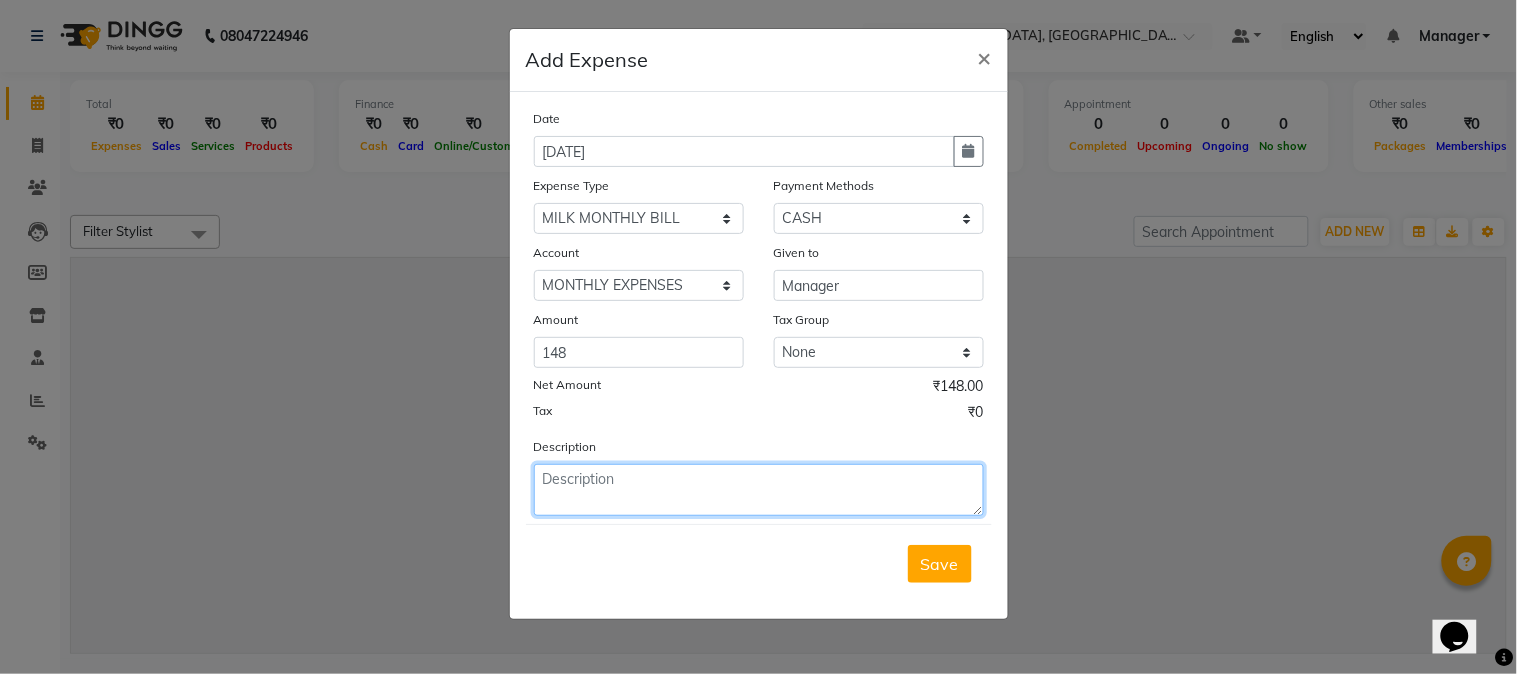 click 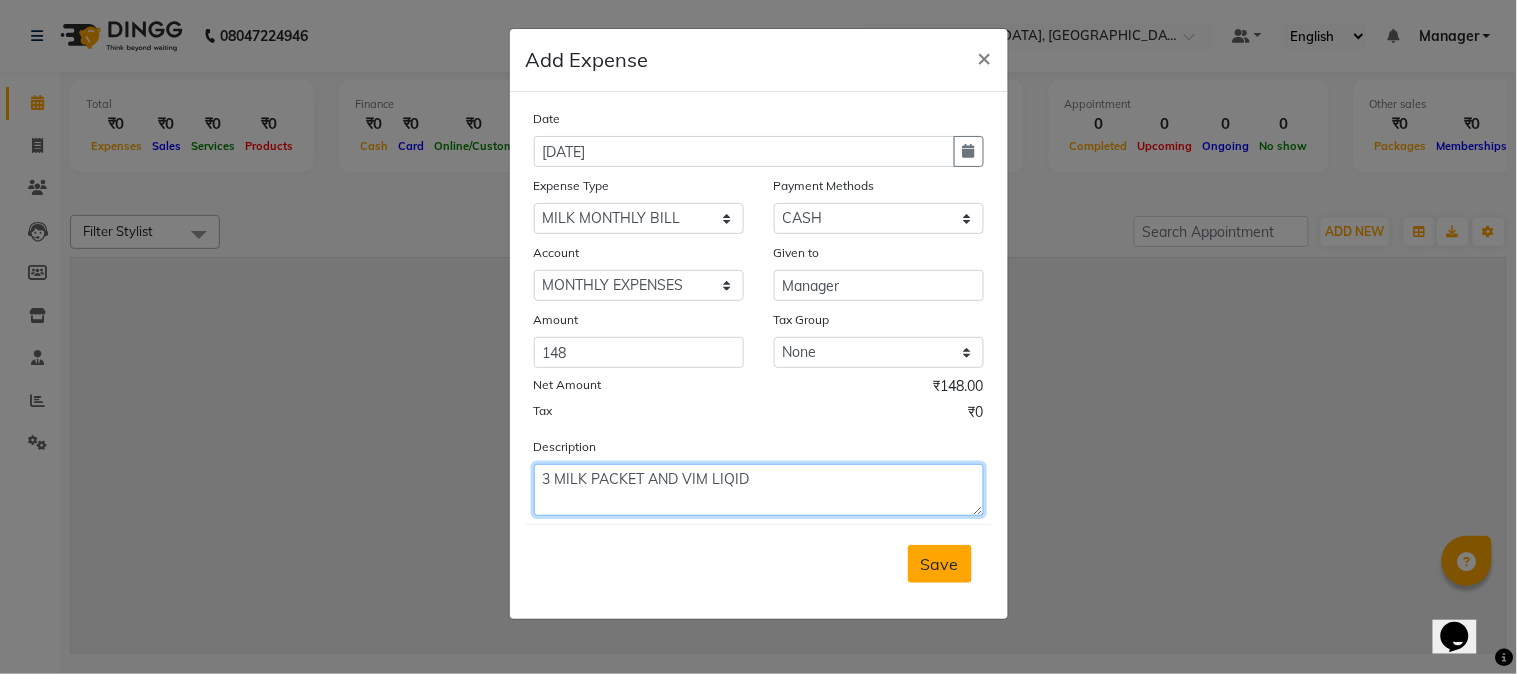 type on "3 MILK PACKET AND VIM LIQID" 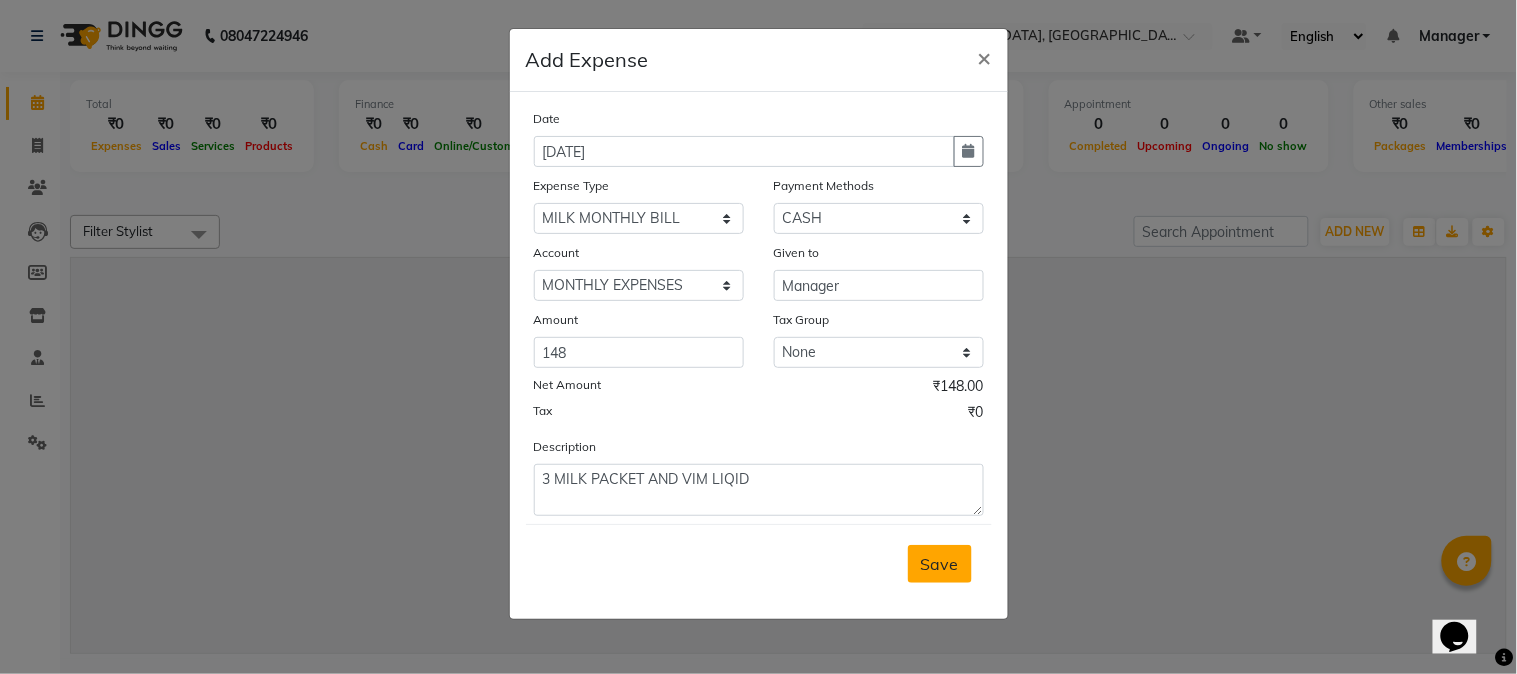 click on "Save" at bounding box center [940, 564] 